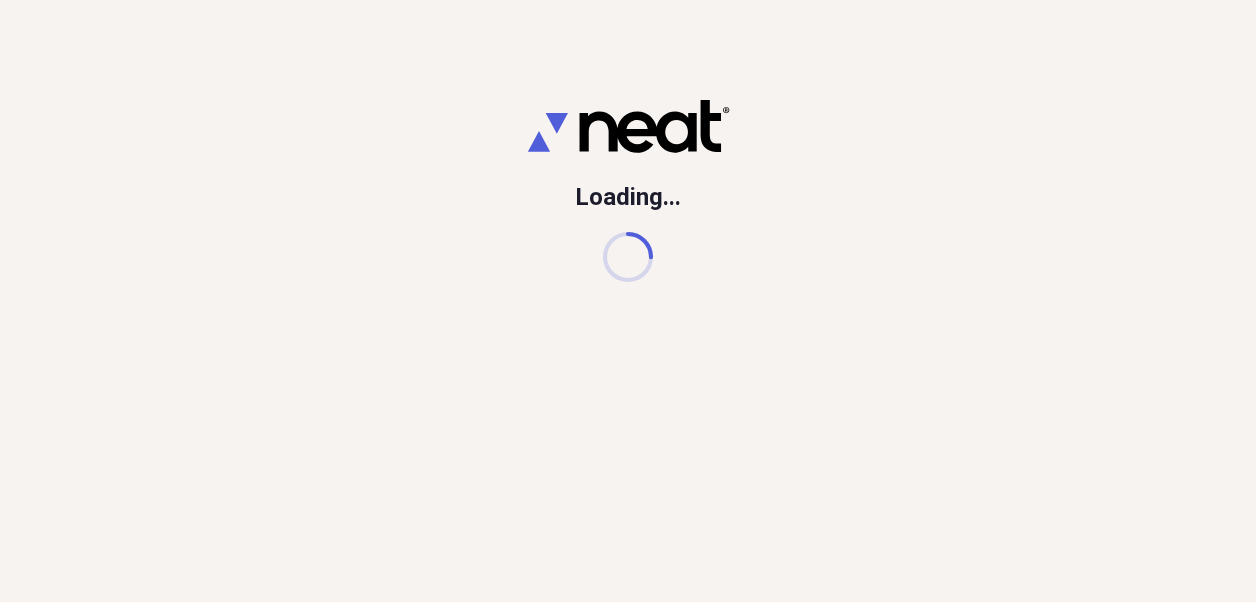 scroll, scrollTop: 0, scrollLeft: 0, axis: both 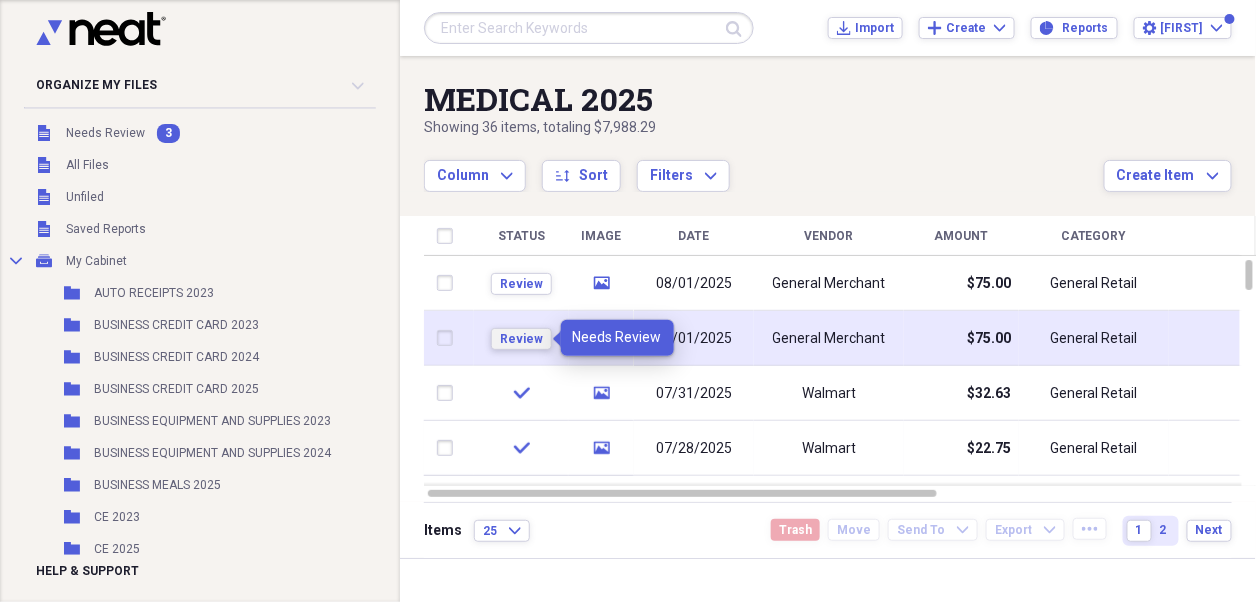 click on "Review" at bounding box center [521, 339] 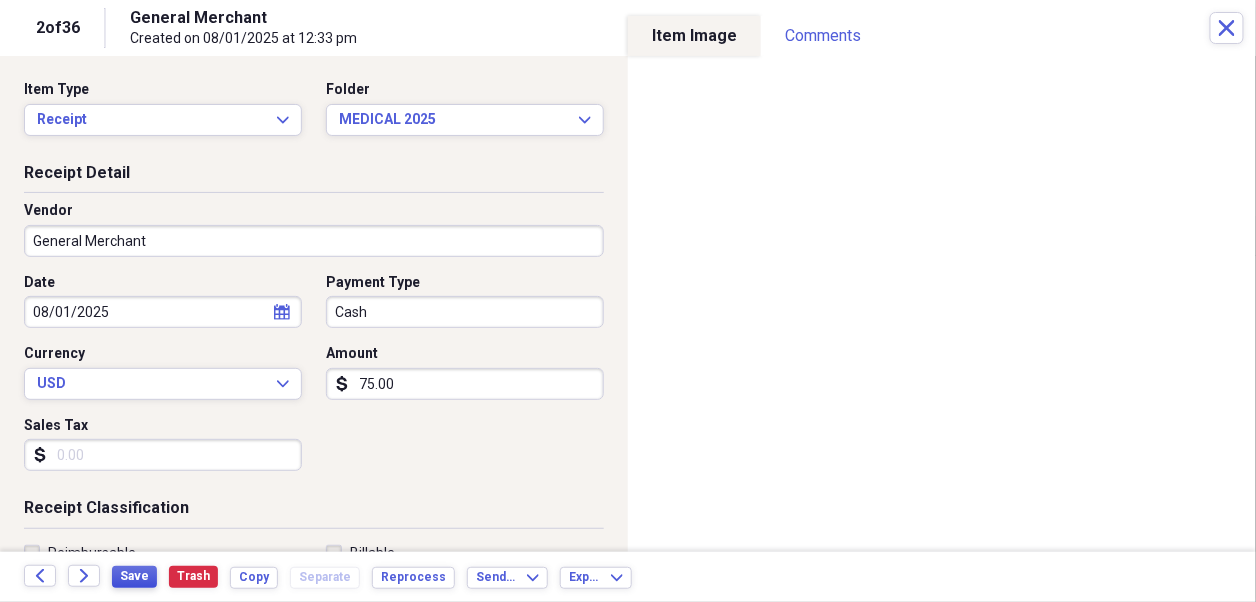 click on "Save" at bounding box center (134, 576) 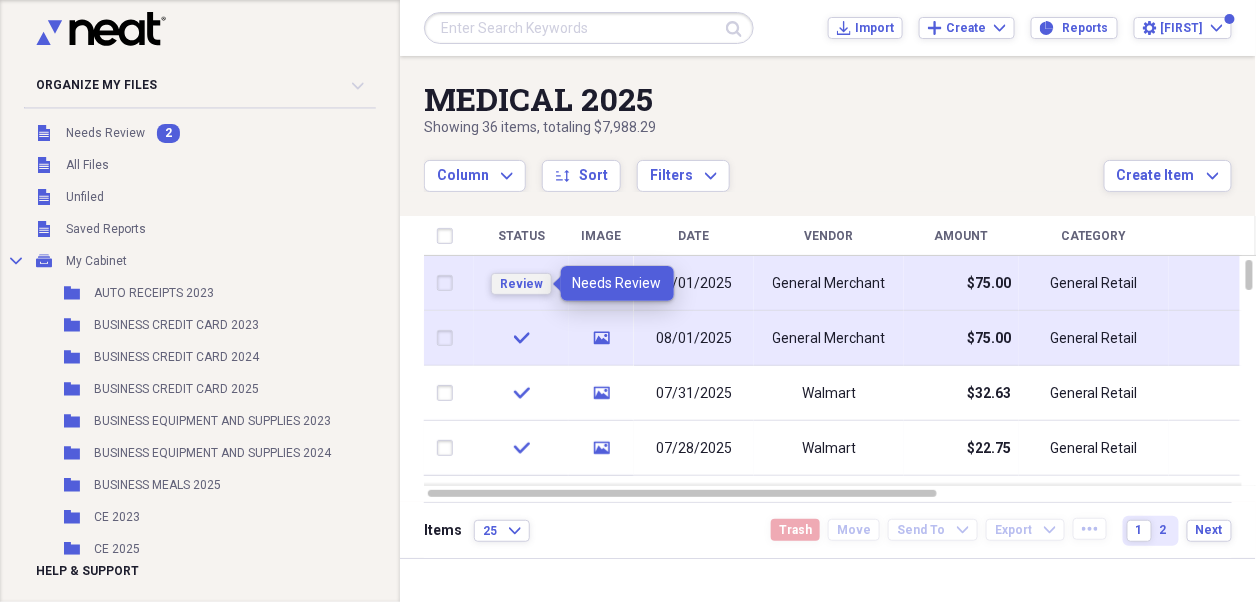 click on "Review" at bounding box center [521, 284] 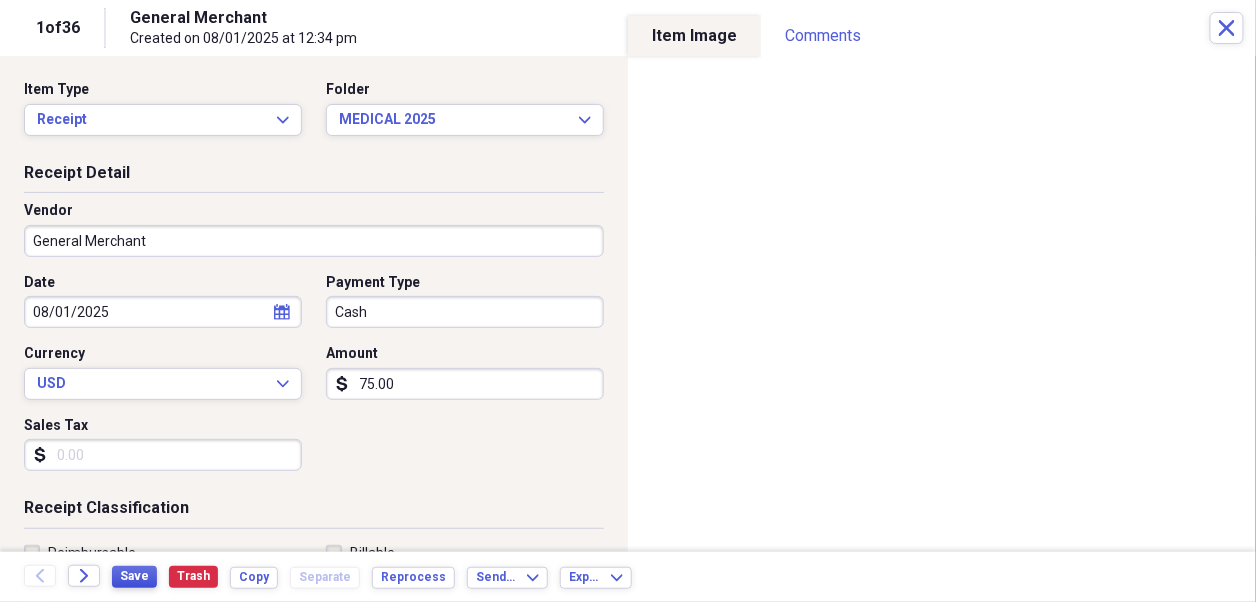 click on "Save" at bounding box center [134, 576] 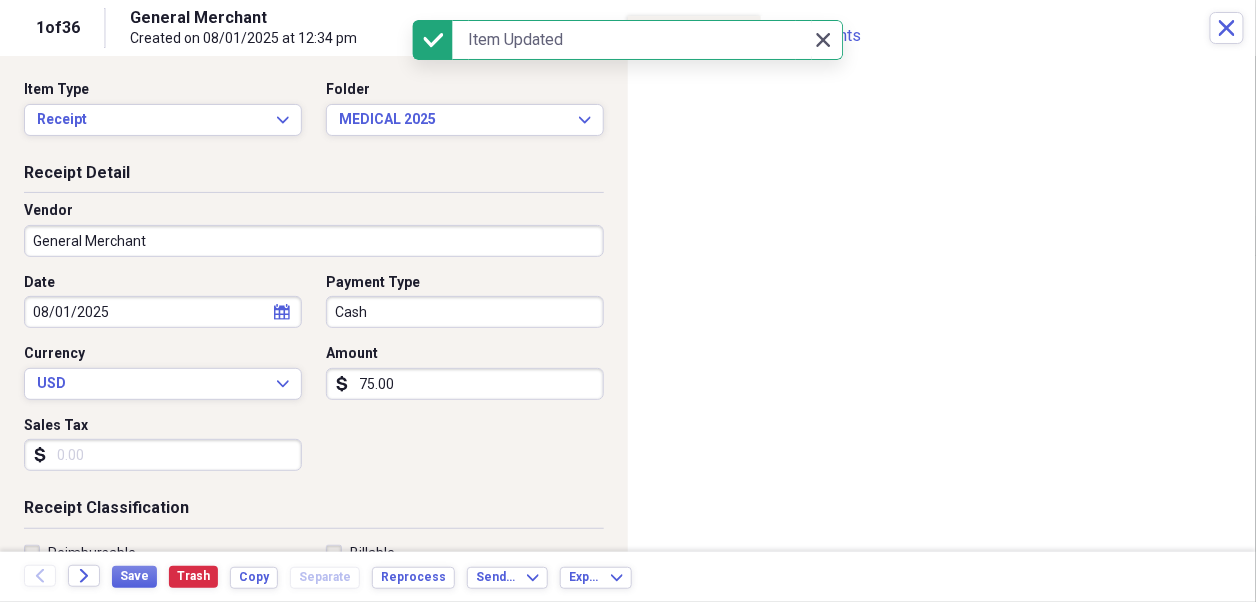 click on "Close" 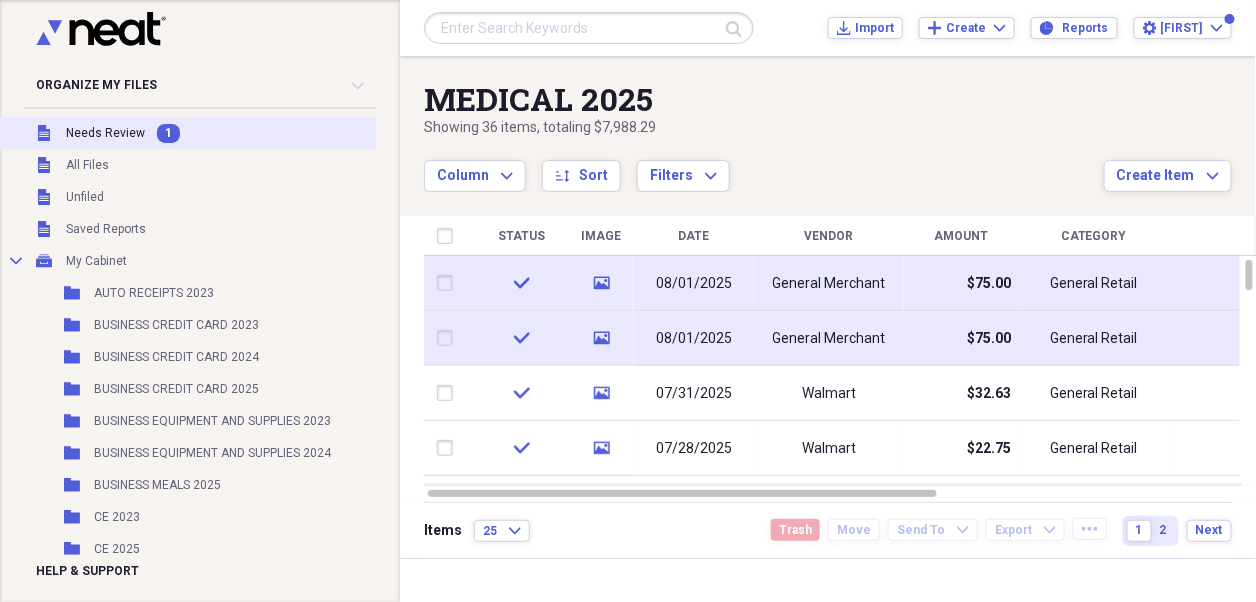 click on "Needs Review" at bounding box center [105, 133] 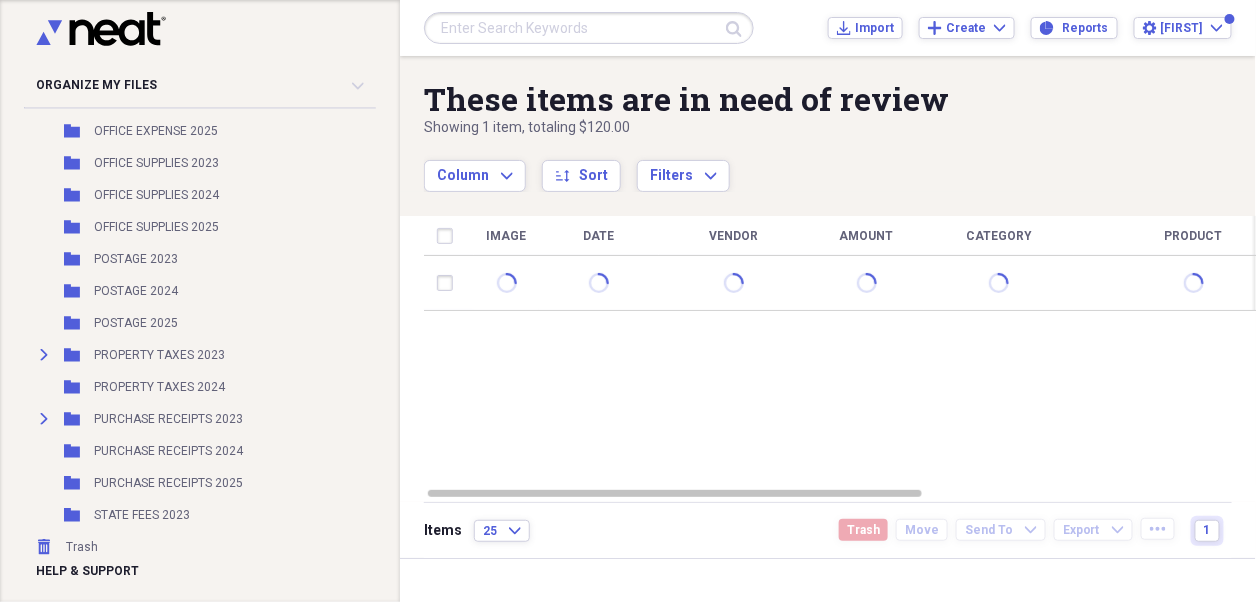 scroll, scrollTop: 918, scrollLeft: 0, axis: vertical 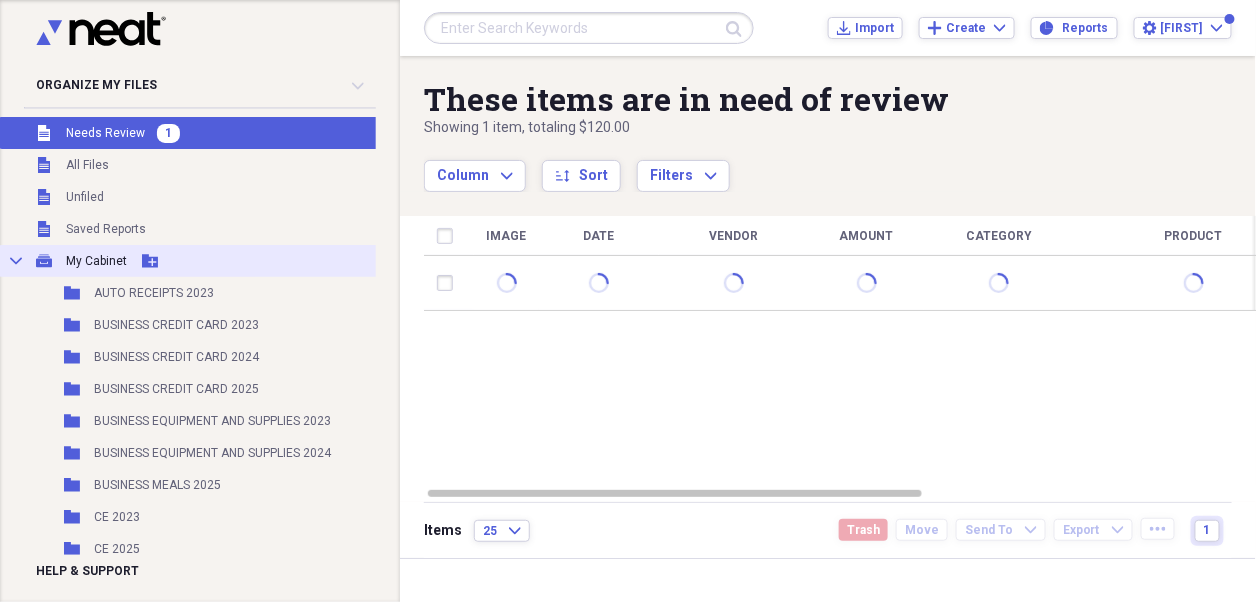 click on "My Cabinet" at bounding box center (96, 261) 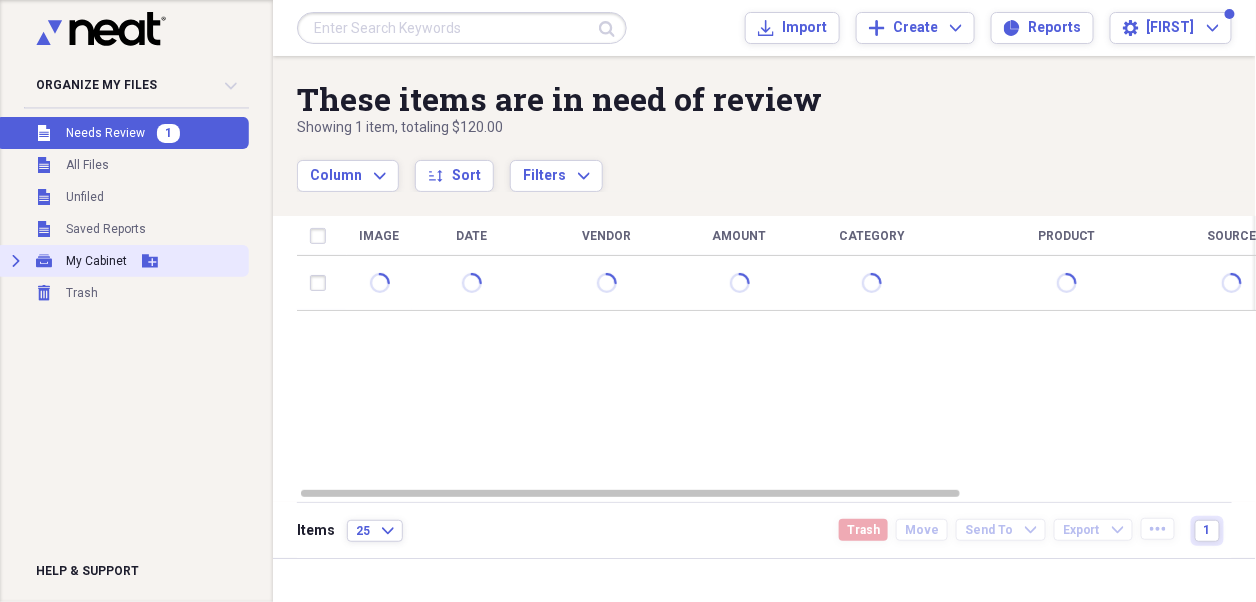 click on "My Cabinet" at bounding box center [96, 261] 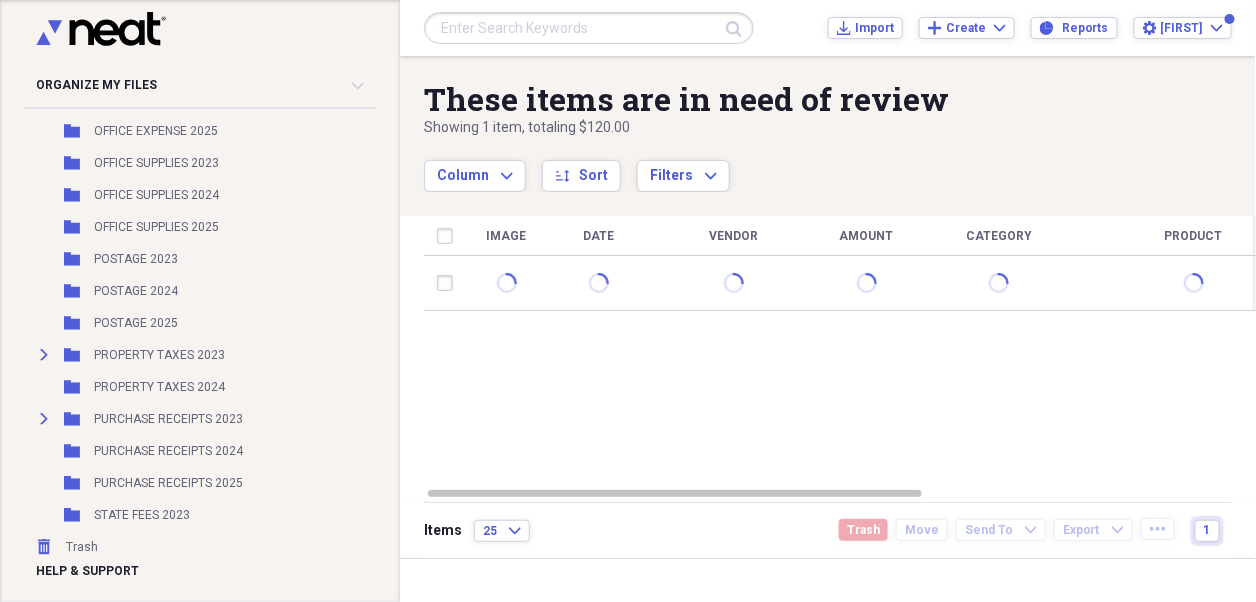 scroll, scrollTop: 918, scrollLeft: 0, axis: vertical 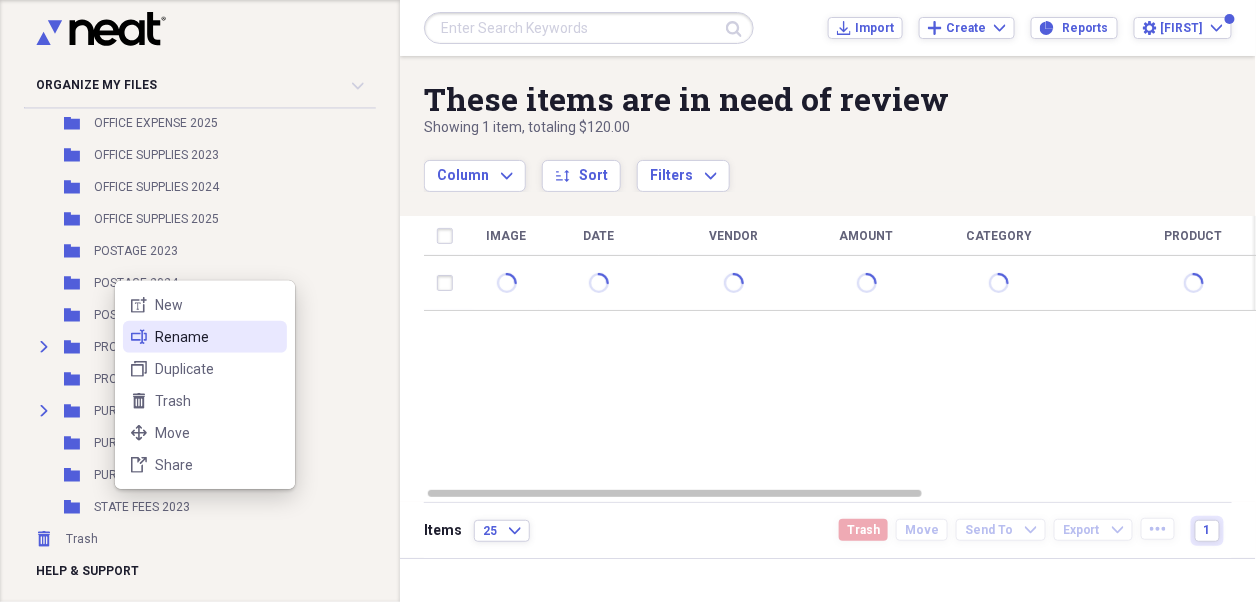 click on "Rename" at bounding box center [217, 337] 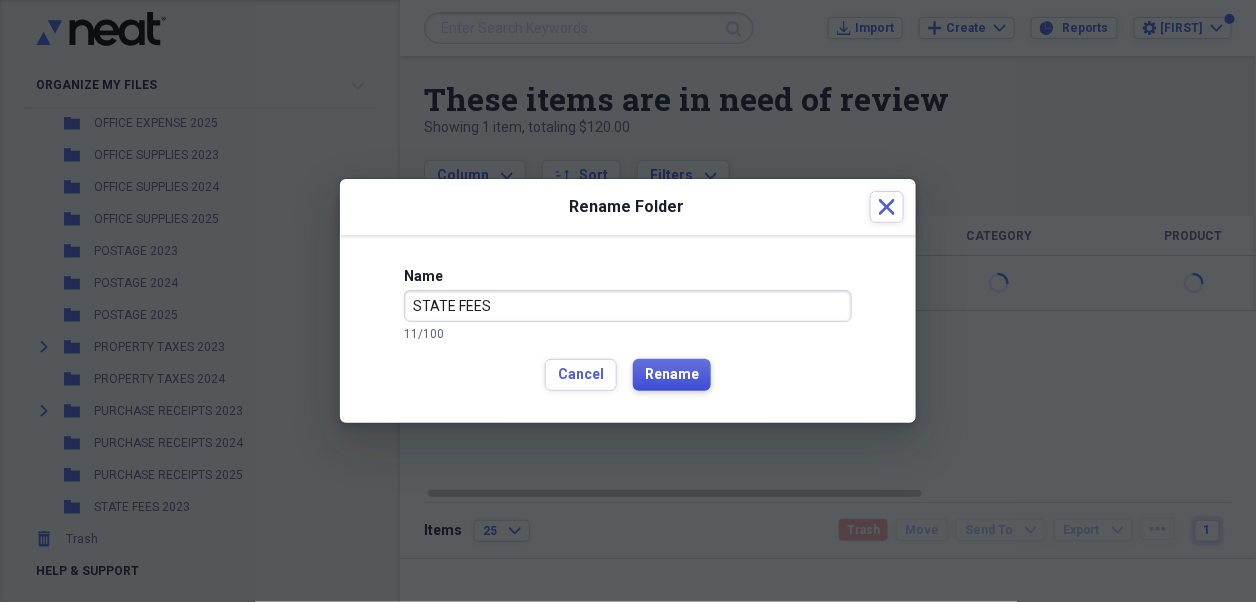 type on "STATE FEES" 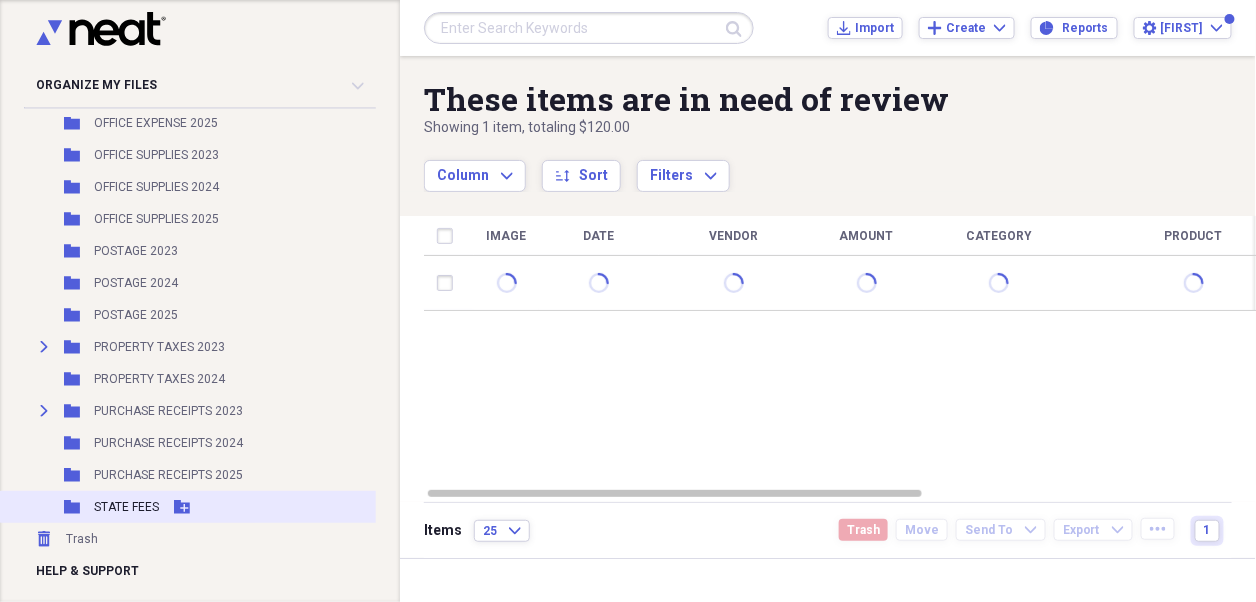 click on "STATE FEES" at bounding box center [126, 507] 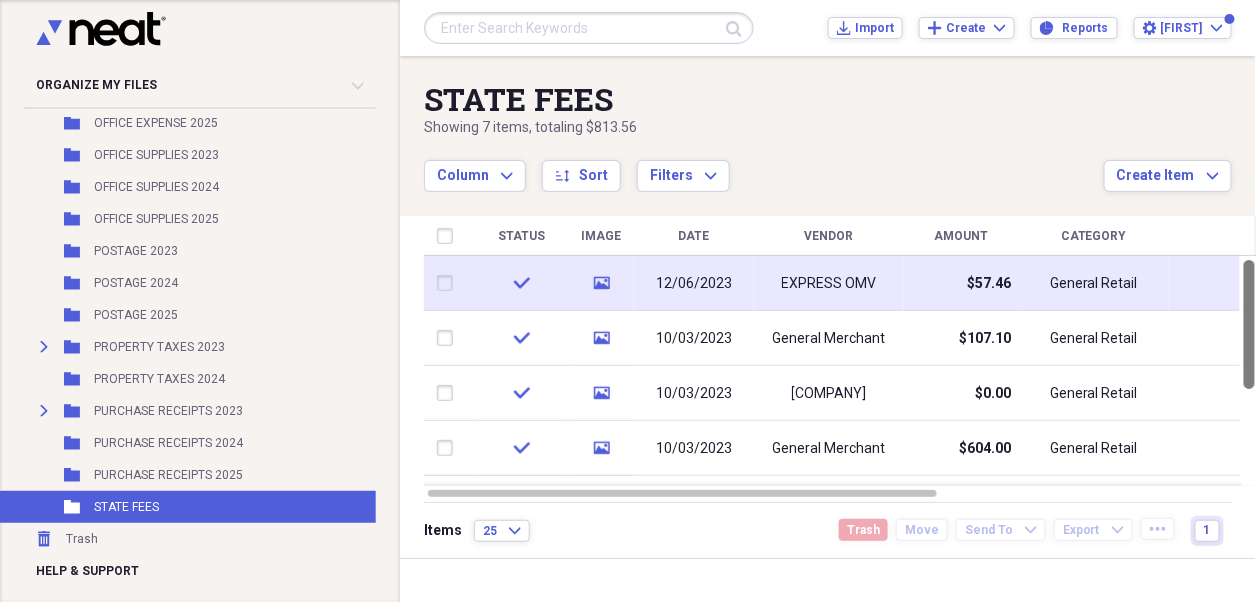 drag, startPoint x: 1249, startPoint y: 296, endPoint x: 1232, endPoint y: 284, distance: 20.808653 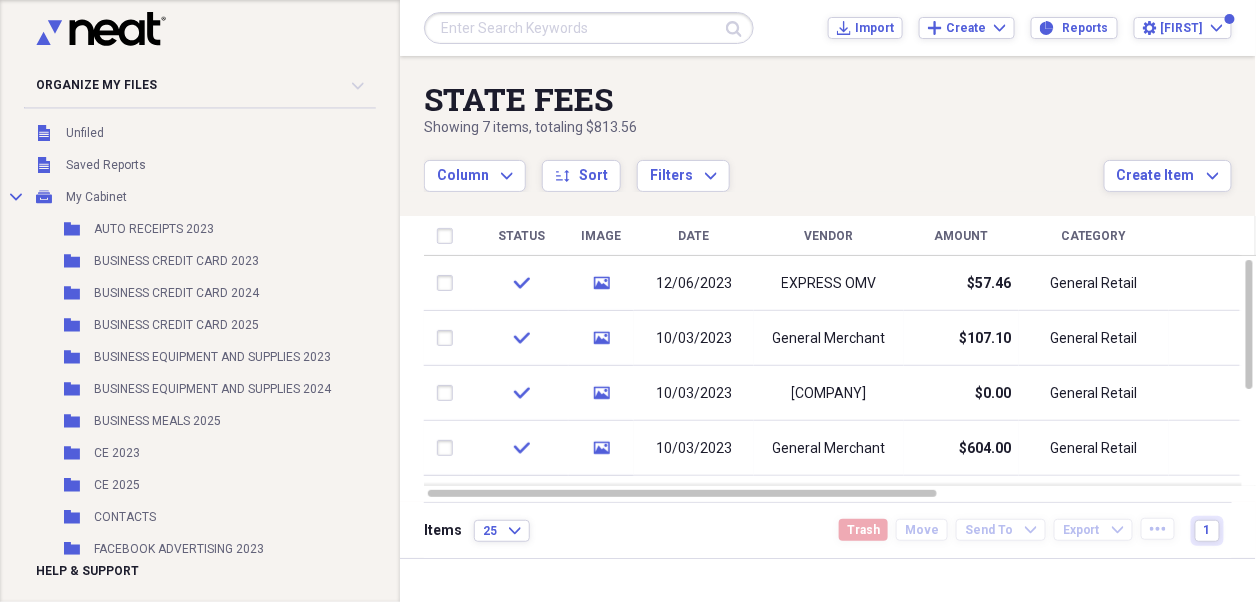 scroll, scrollTop: 0, scrollLeft: 0, axis: both 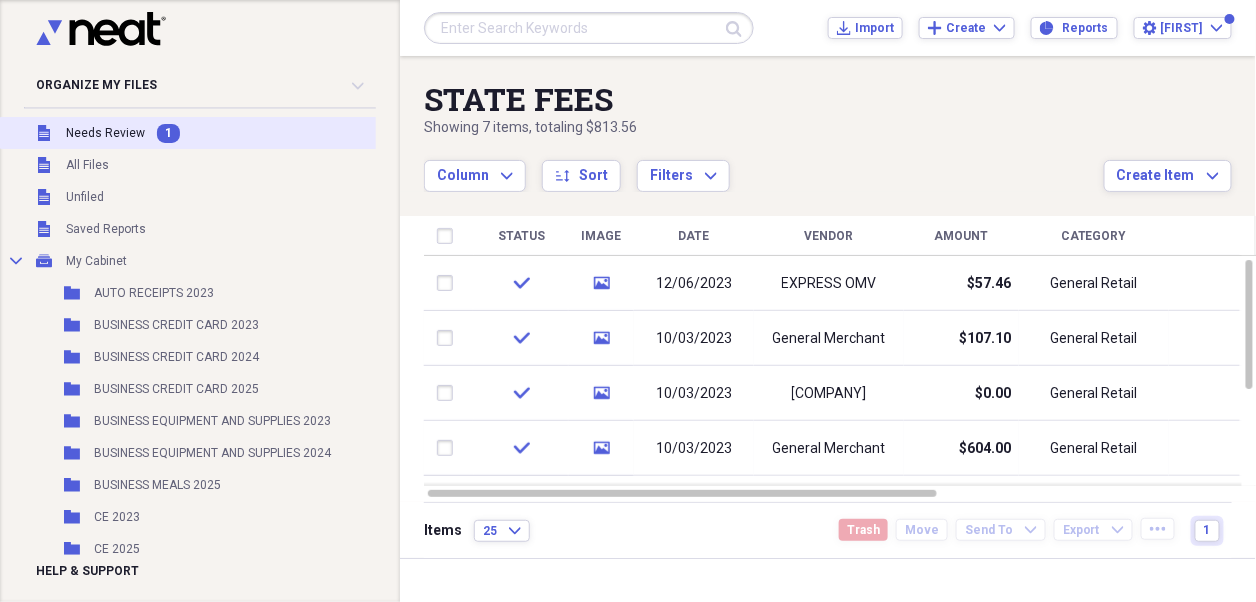 click on "Needs Review" at bounding box center [105, 133] 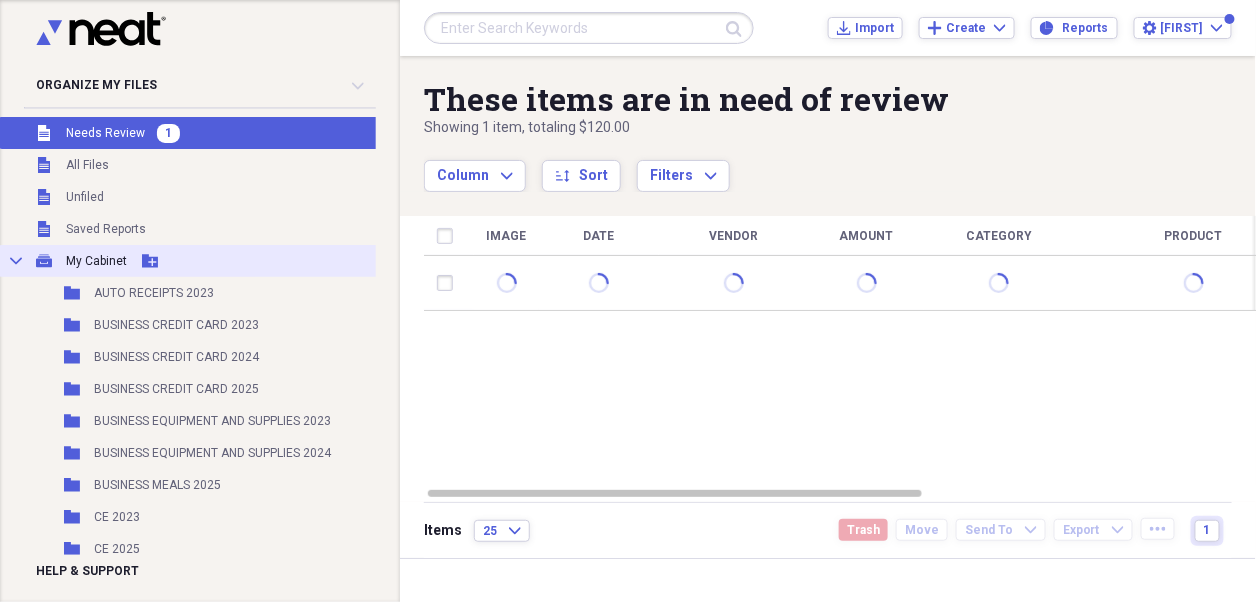 click on "My Cabinet" at bounding box center (96, 261) 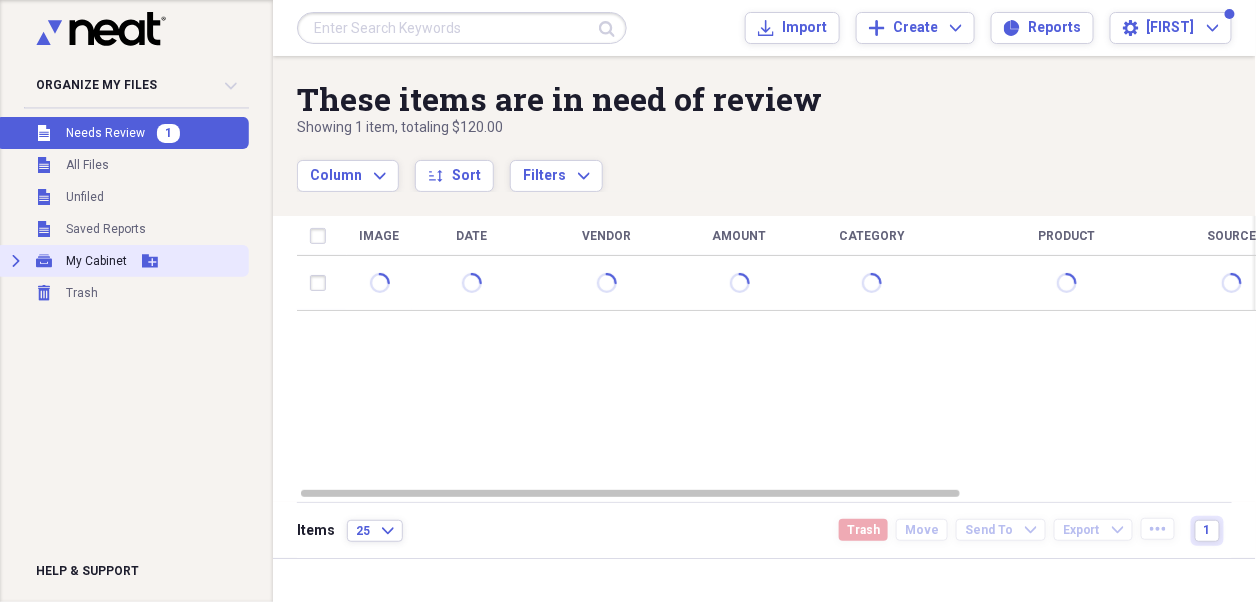 click on "My Cabinet" at bounding box center (96, 261) 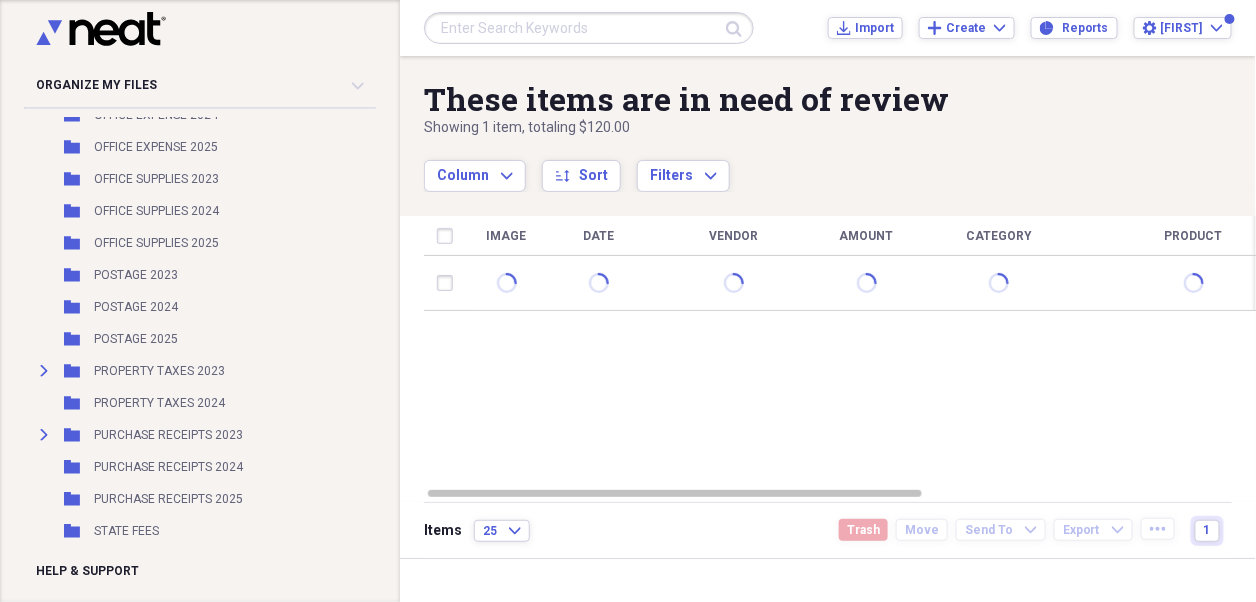 scroll, scrollTop: 918, scrollLeft: 0, axis: vertical 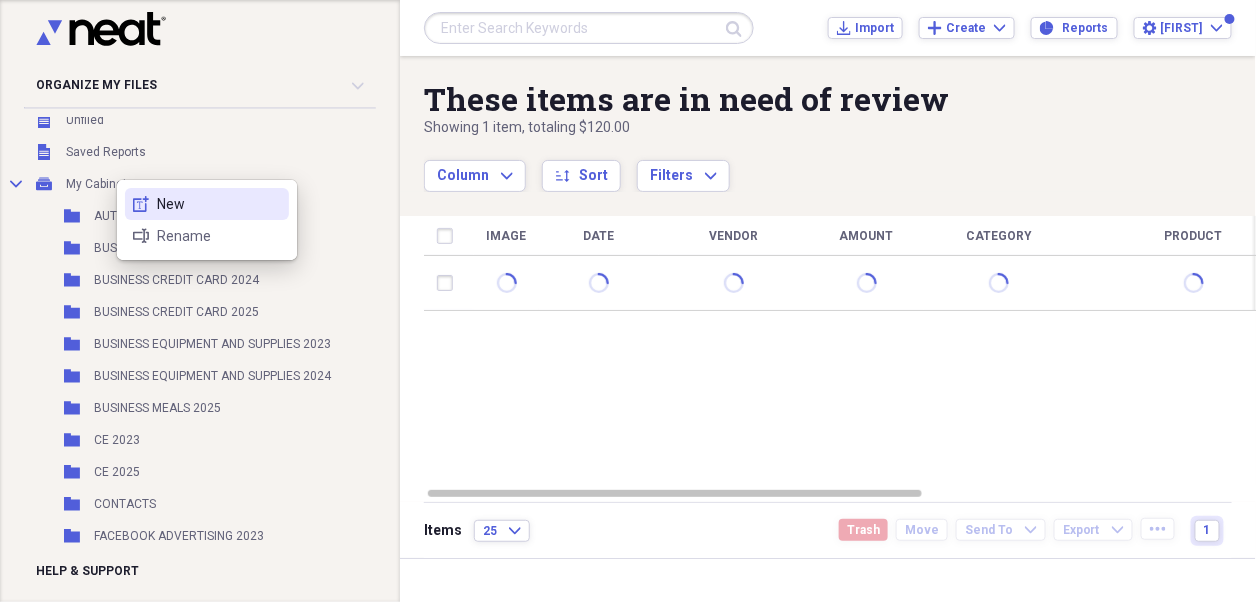 click on "New" at bounding box center (219, 204) 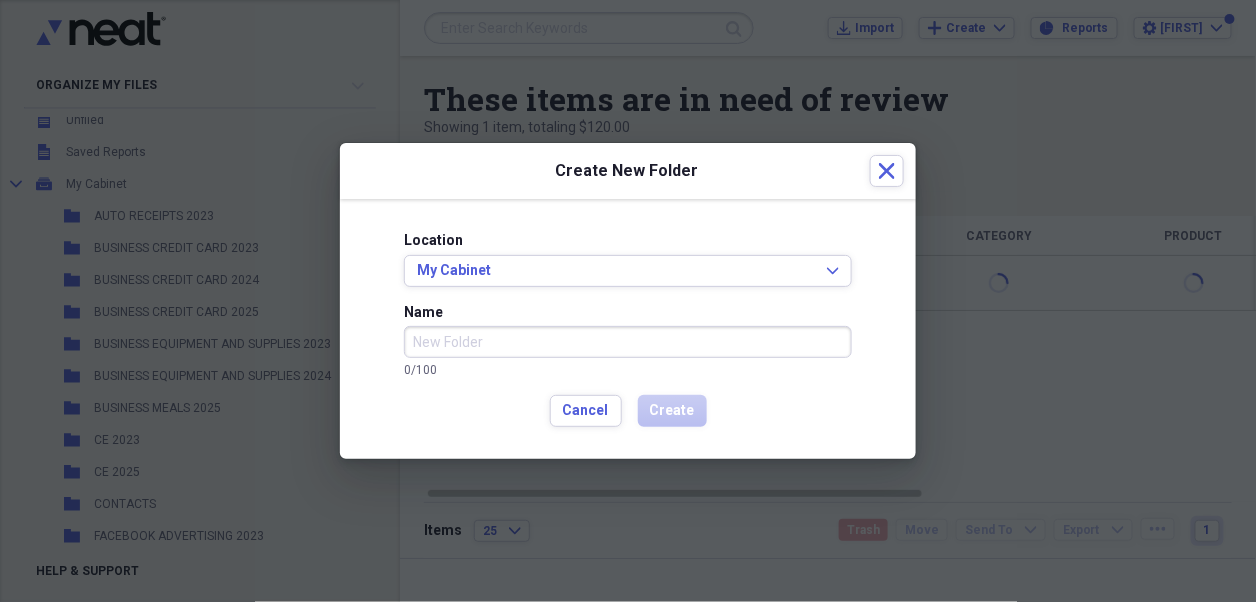 click on "Name" at bounding box center (628, 342) 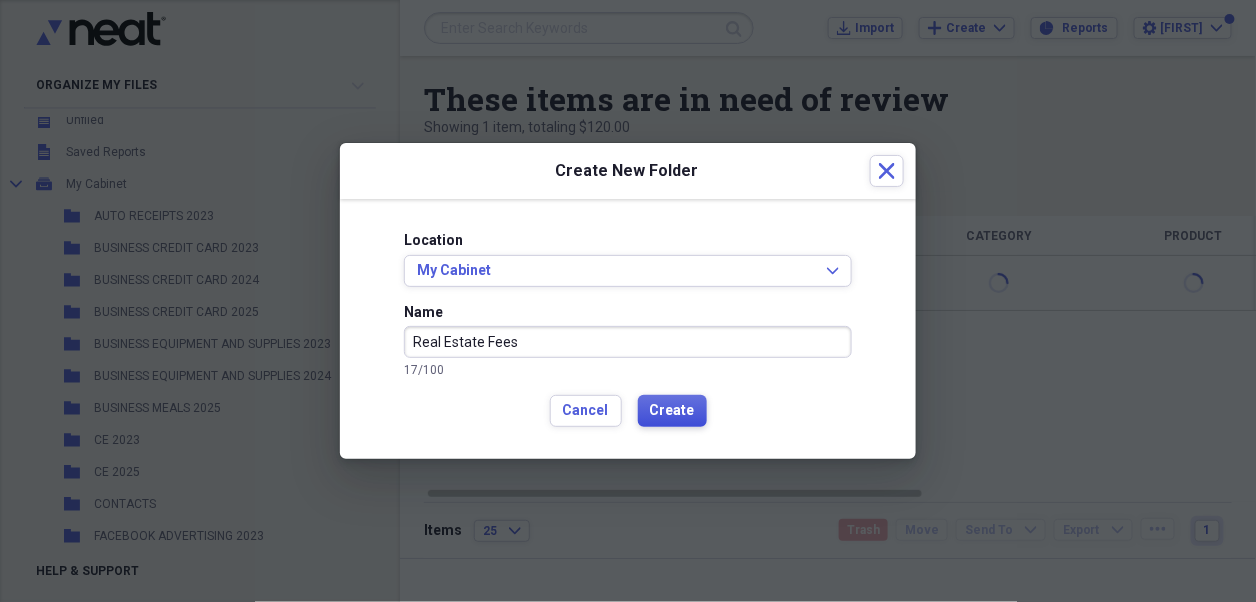 type on "Real Estate Fees" 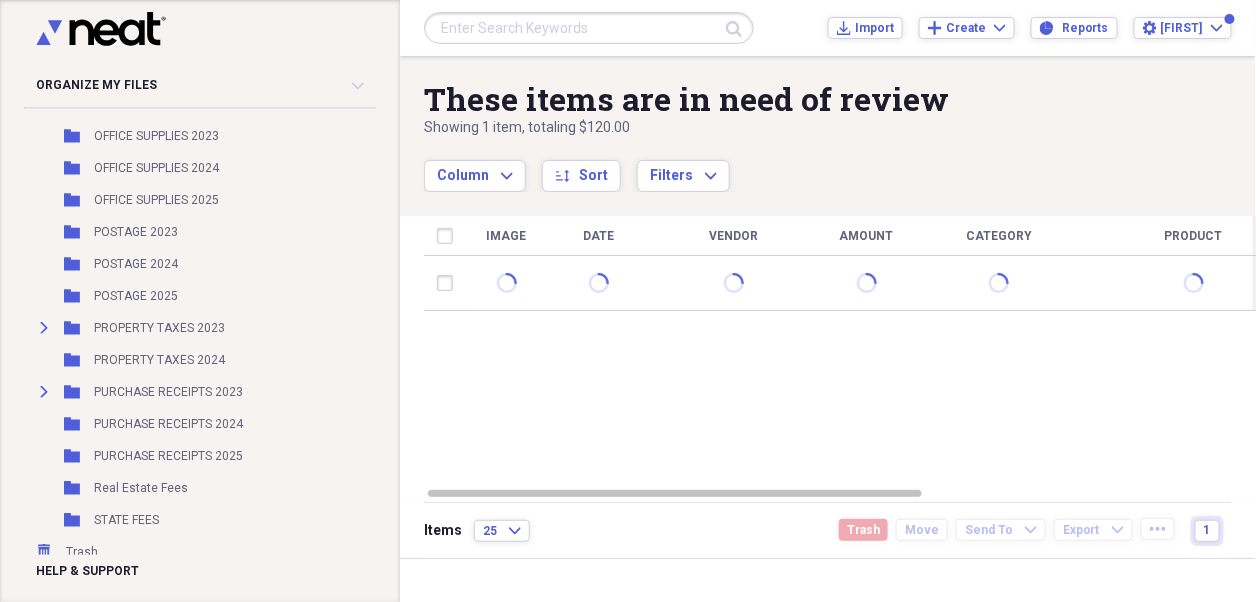scroll, scrollTop: 950, scrollLeft: 0, axis: vertical 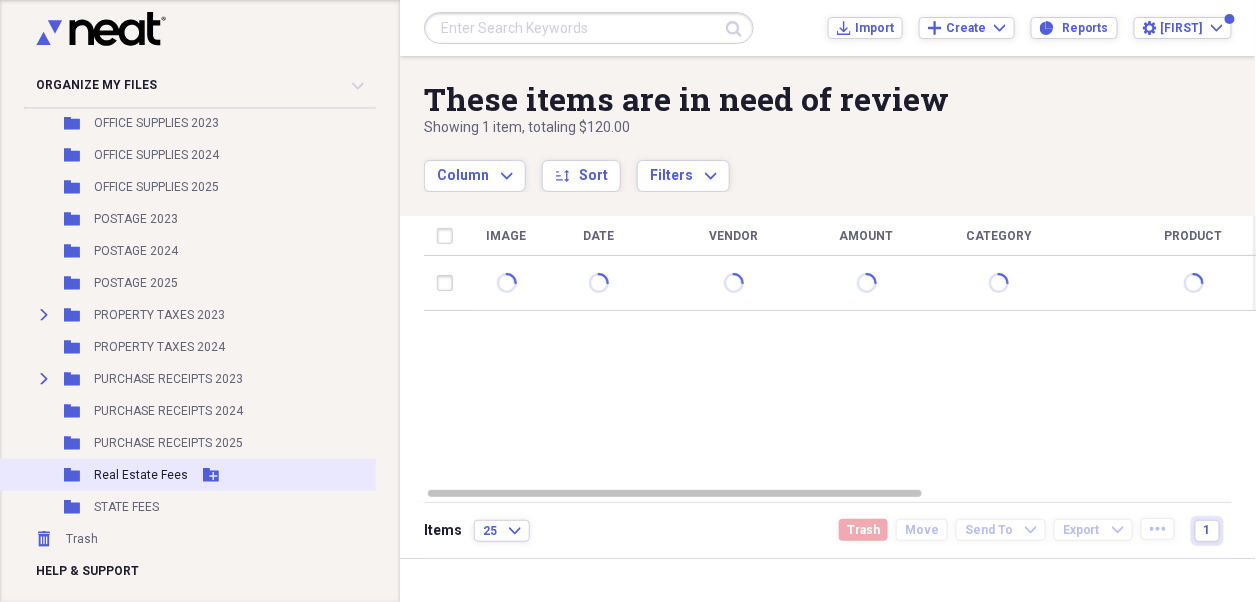 click on "Real Estate Fees" at bounding box center (141, 475) 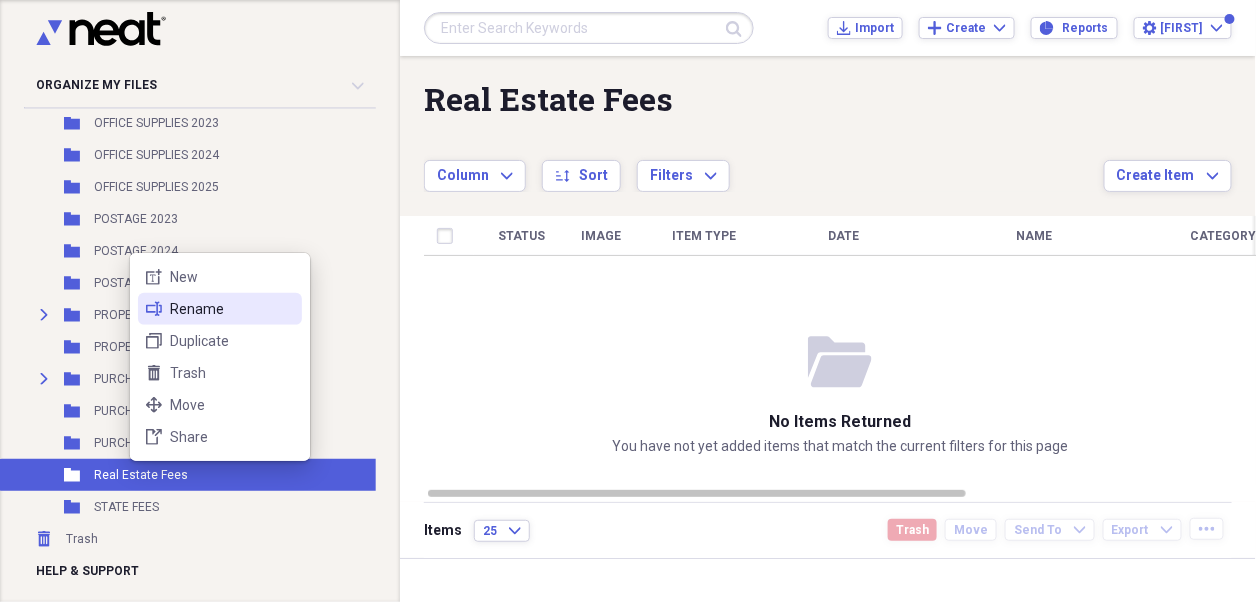 click on "Rename" at bounding box center (232, 309) 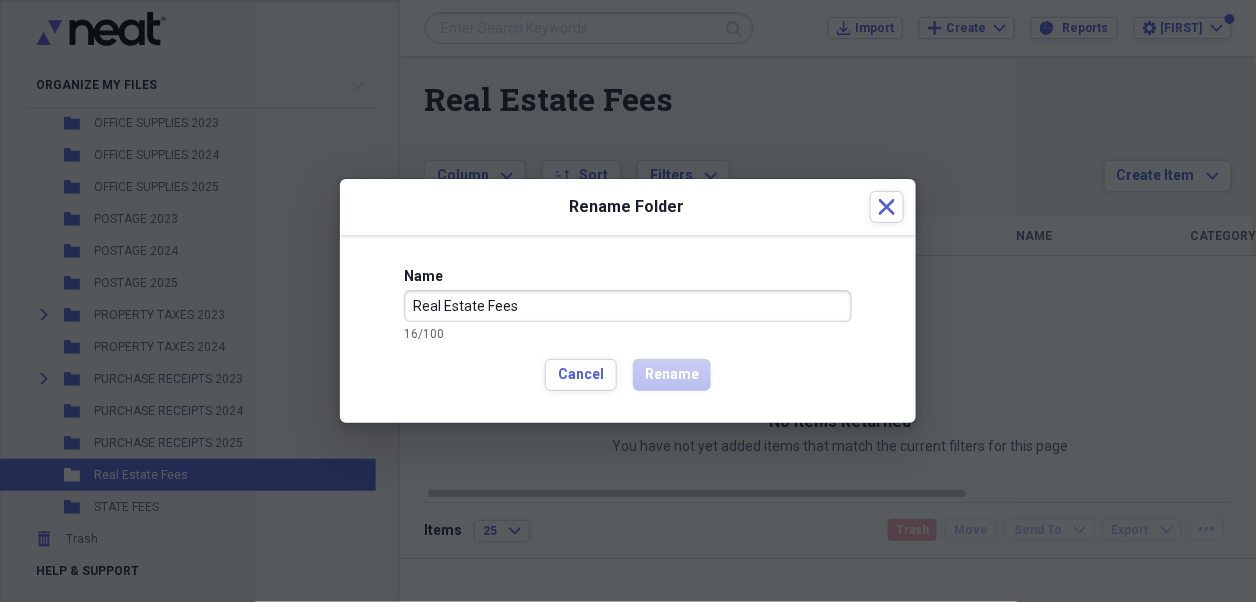 drag, startPoint x: 407, startPoint y: 307, endPoint x: 619, endPoint y: 312, distance: 212.05896 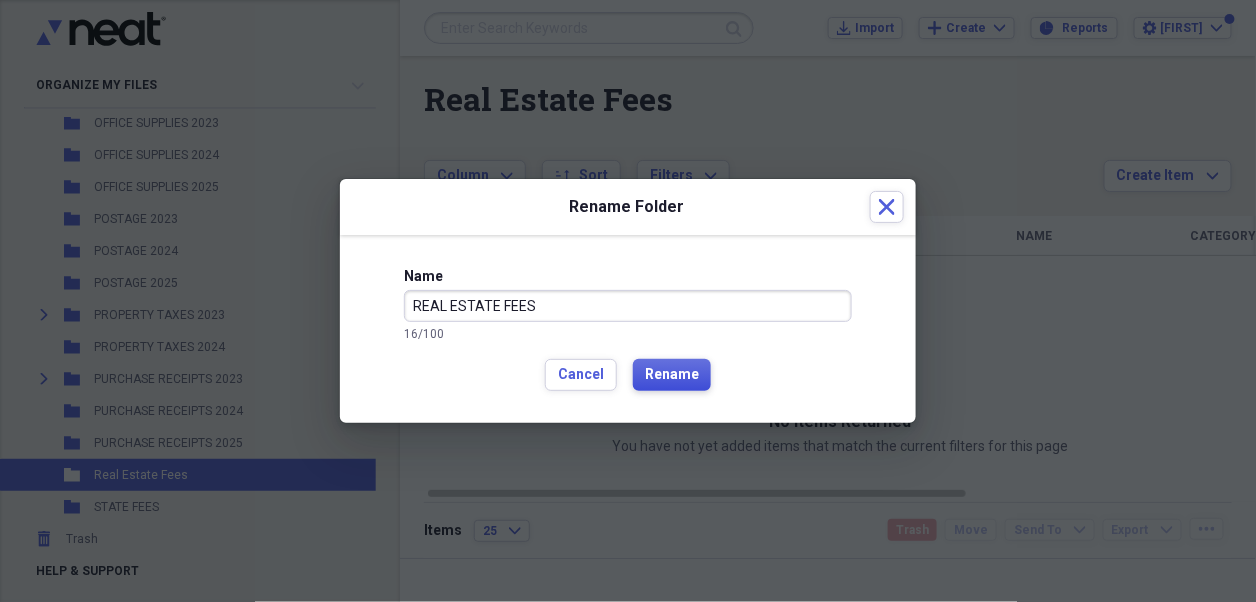 type on "REAL ESTATE FEES" 